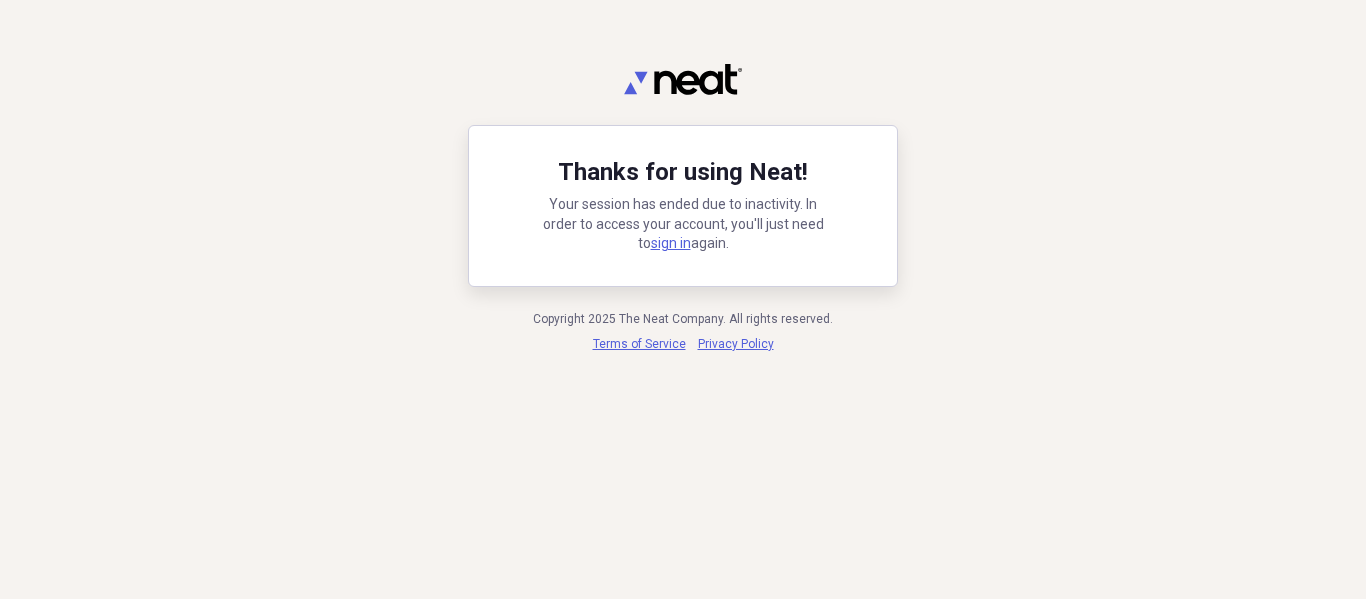scroll, scrollTop: 0, scrollLeft: 0, axis: both 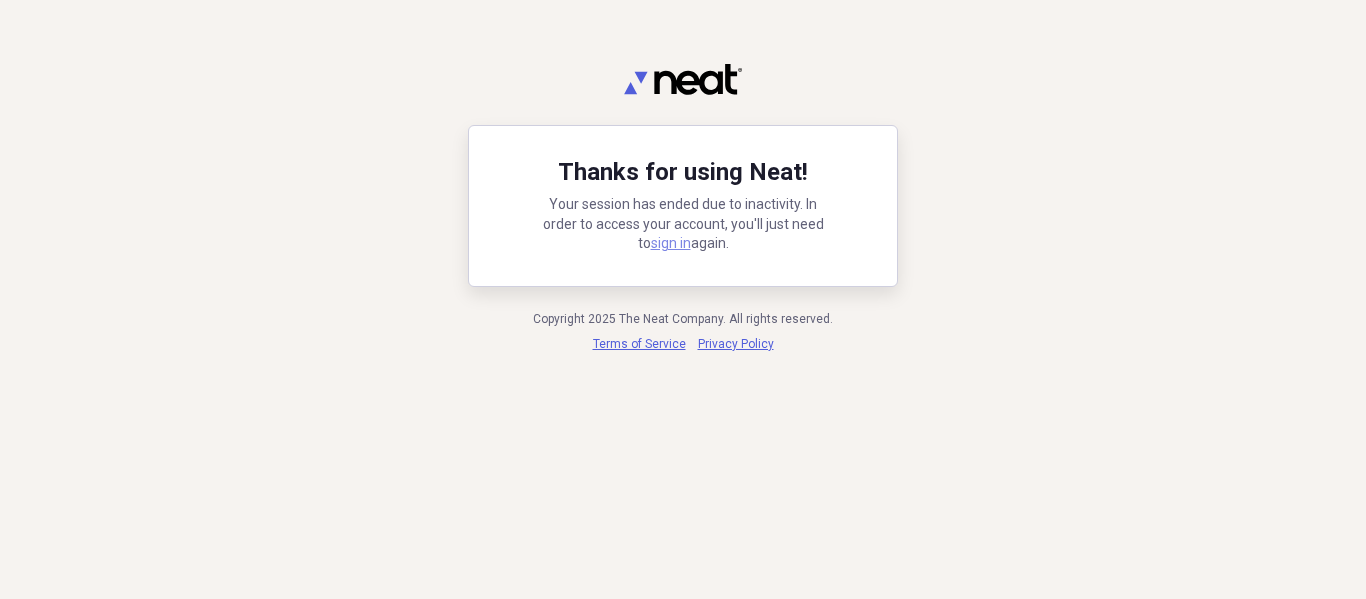 click on "sign in" at bounding box center (671, 243) 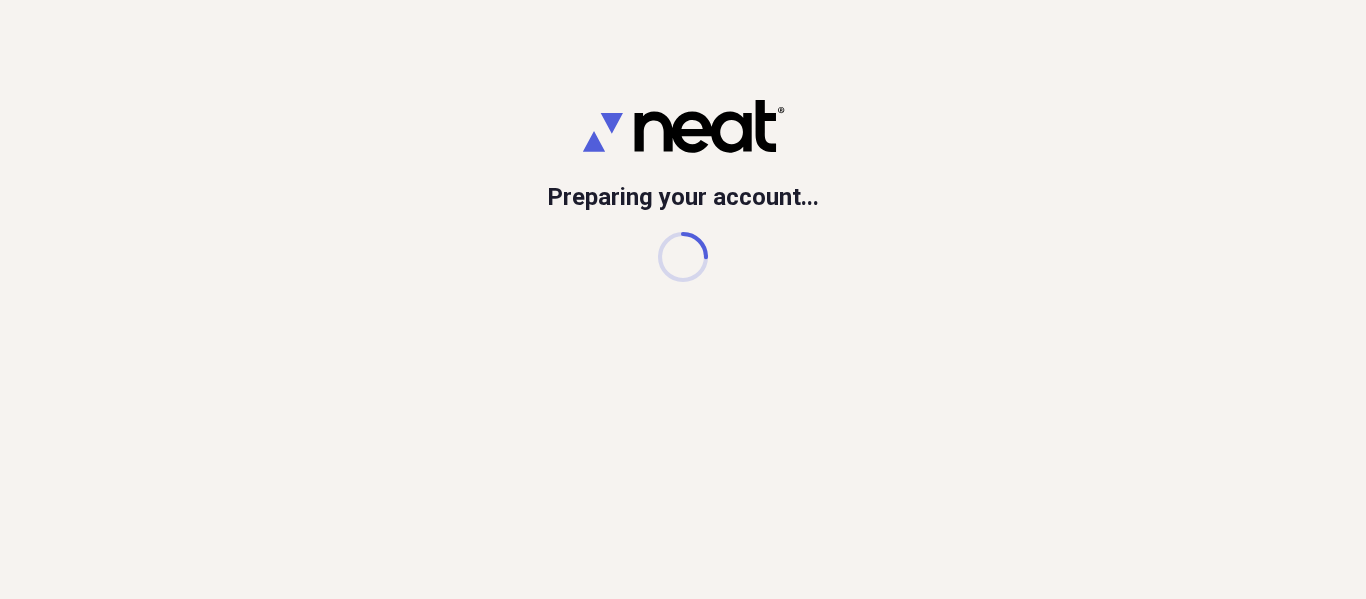 scroll, scrollTop: 0, scrollLeft: 0, axis: both 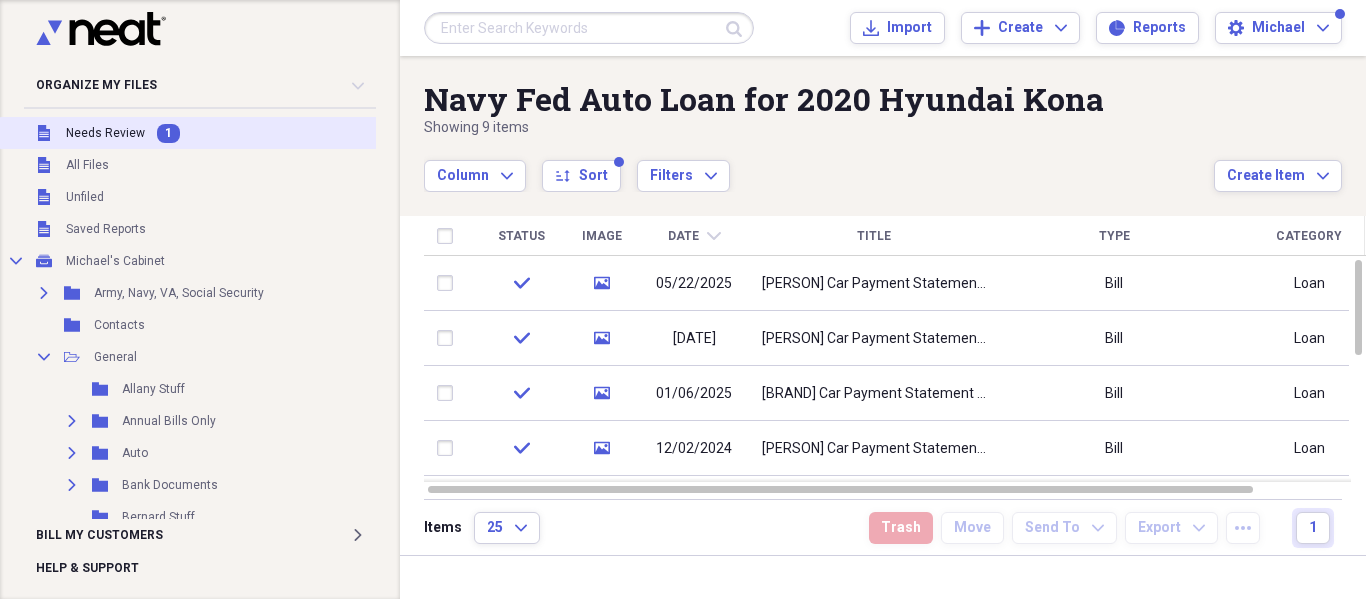 click on "Needs Review" at bounding box center (105, 133) 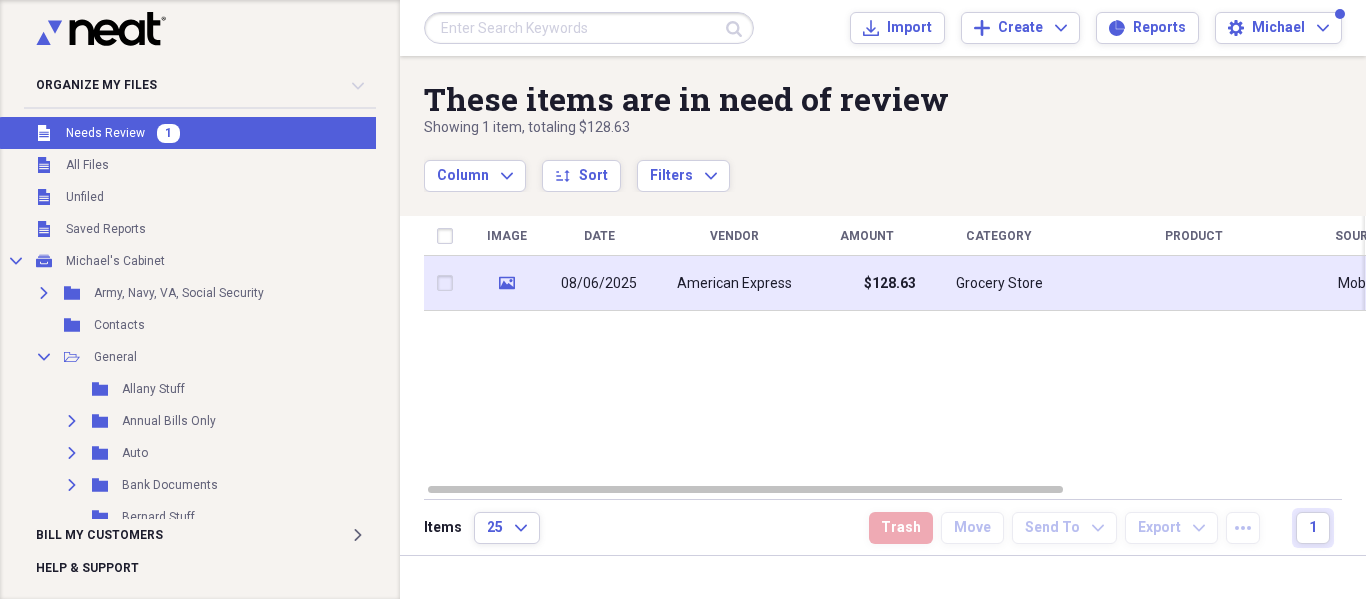 click on "American Express" at bounding box center (734, 284) 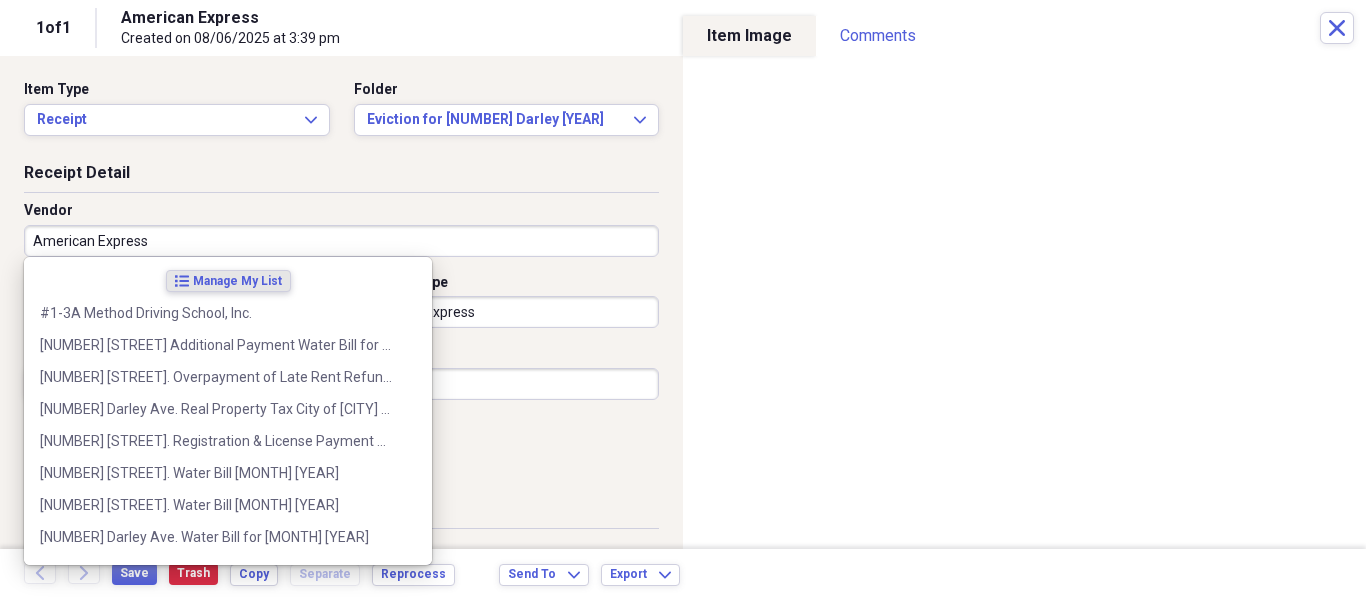 click on "American Express" at bounding box center (341, 241) 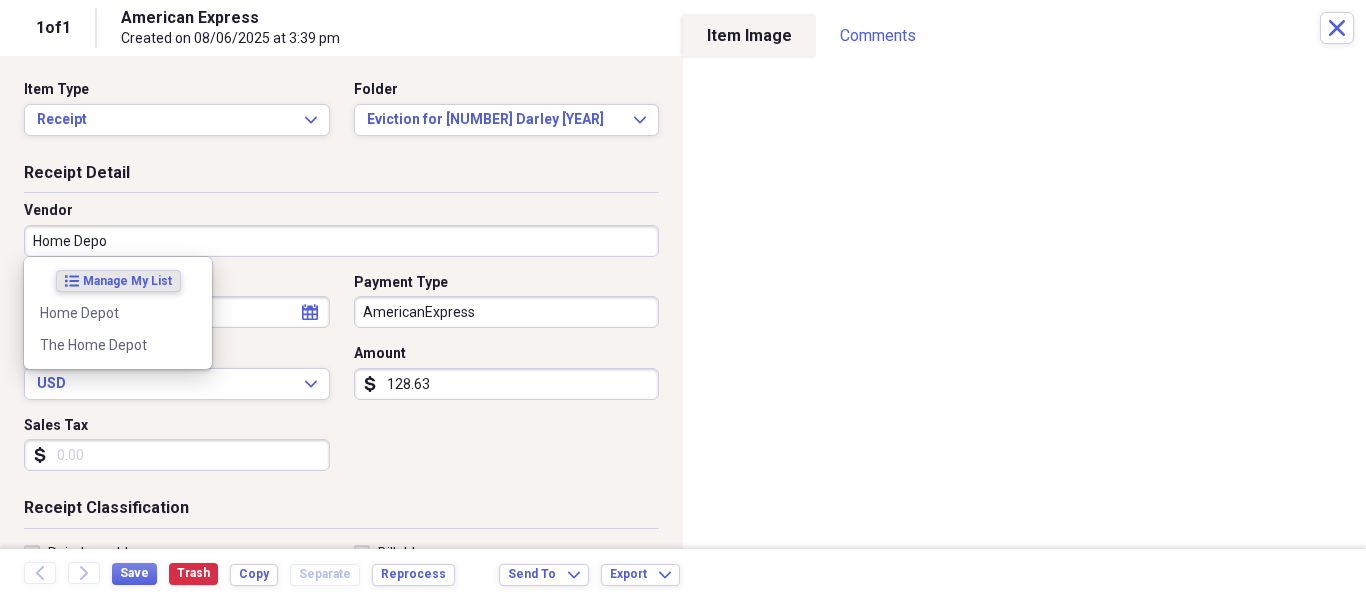 type on "Home Depot" 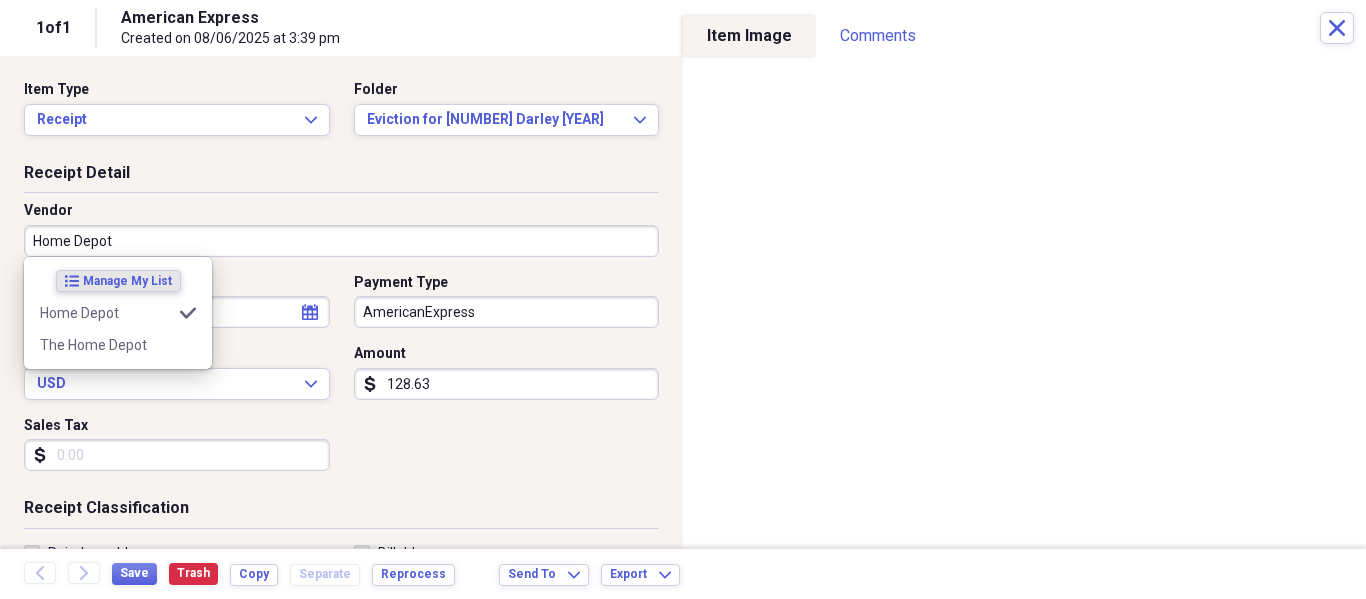 type on "House Stuff" 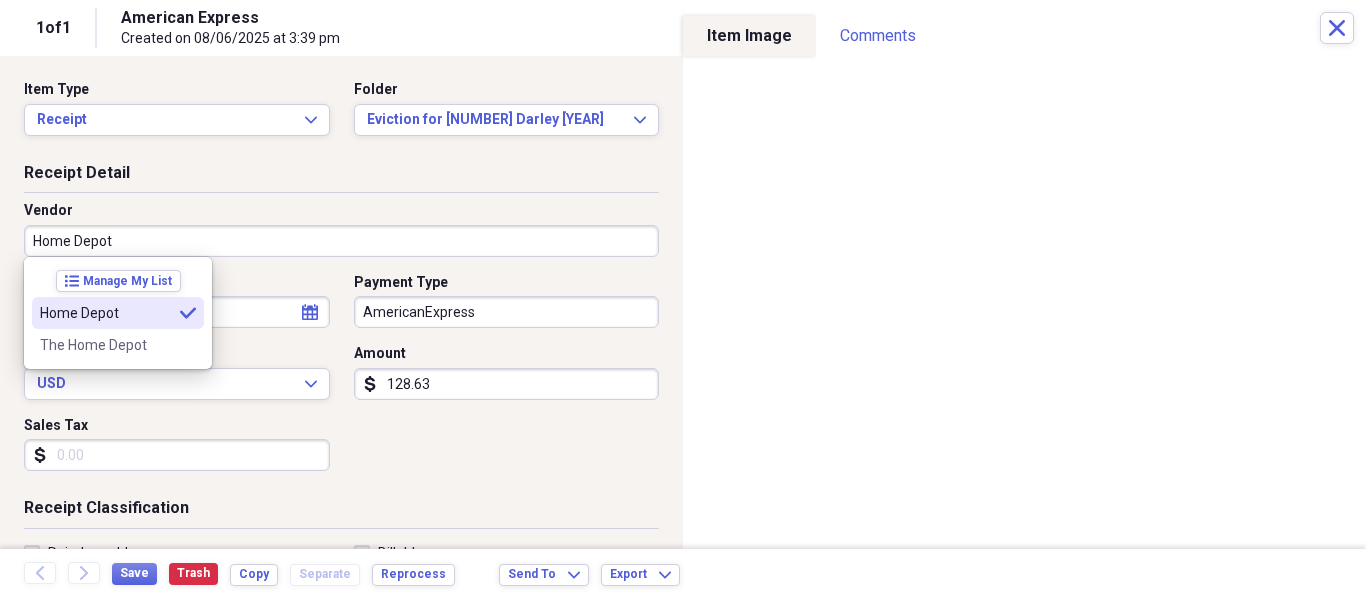 type on "Home Depot" 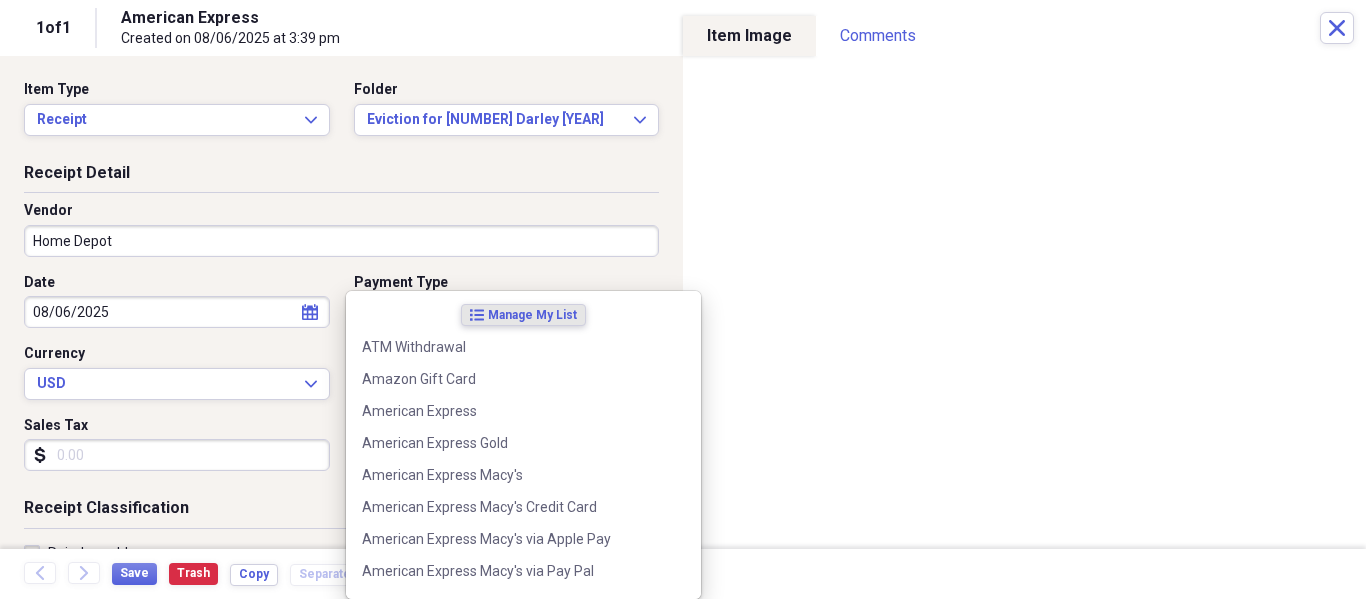 click on "Organize My Files Collapse Unfiled Needs Review Unfiled All Files Unfiled Unfiled Unfiled Saved Reports Collapse My Cabinet [PERSON]'s Cabinet Add Folder Expand Folder Army, Navy, VA, Social Security Add Folder Folder Contacts Add Folder Collapse Open Folder General Add Folder Folder [PERSON] Stuff Add Folder Expand Folder Annual Bills Only Add Folder Expand Folder Auto Add Folder Expand Folder Bank Documents Add Folder Folder Bernard Stuff Add Folder Collapse Open Folder Bills Add Folder Expand Folder Bill Archive Add Folder Collapse Open Folder Bills Hines Road Add Folder Folder AARP Add Folder Folder Alarm.com (HST) Add Folder Folder American Express Add Folder Folder BENEFEDS Add Folder Folder Best Buy Credit Card Add Folder Folder BGE Bill Add Folder Folder Bill Issues/Disputes Add Folder Folder BJ's Credit Card/Capital One Add Folder Folder BJ's/Sam's Large Family Toiletry Items Add Folder Folder Canton Car Wash Add Folder Folder Comcast/Xfinity Cable Add Folder Folder Costco Credit Card Add Folder Folder" at bounding box center [683, 299] 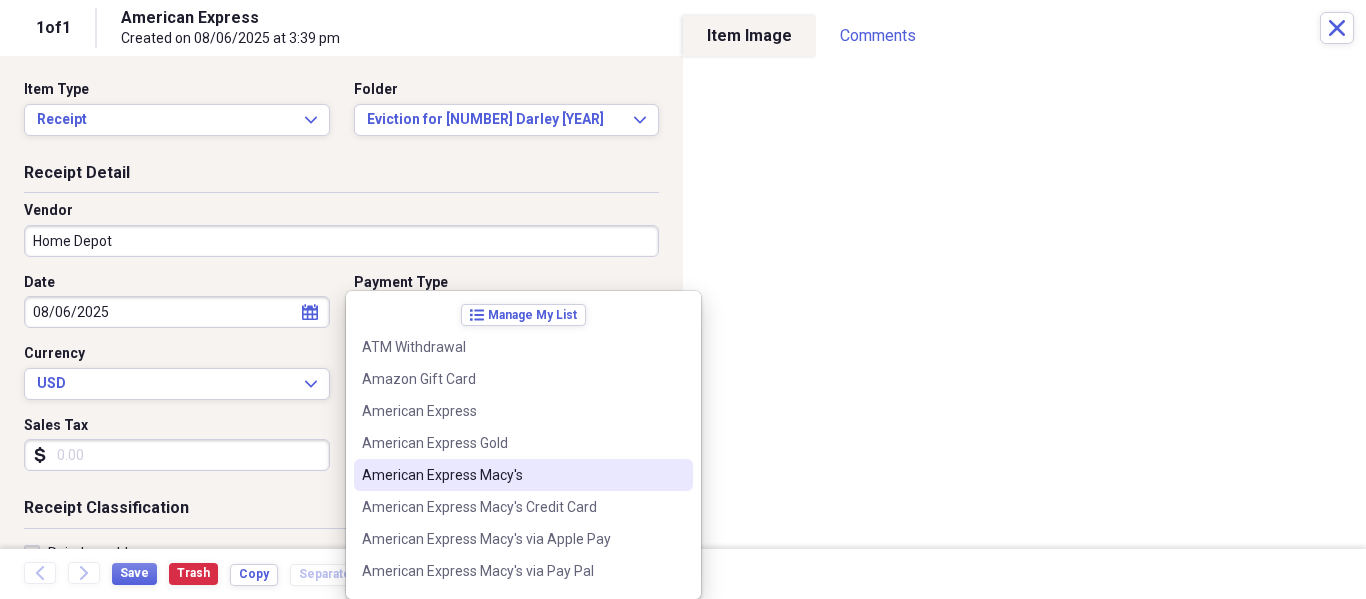 scroll, scrollTop: 200, scrollLeft: 0, axis: vertical 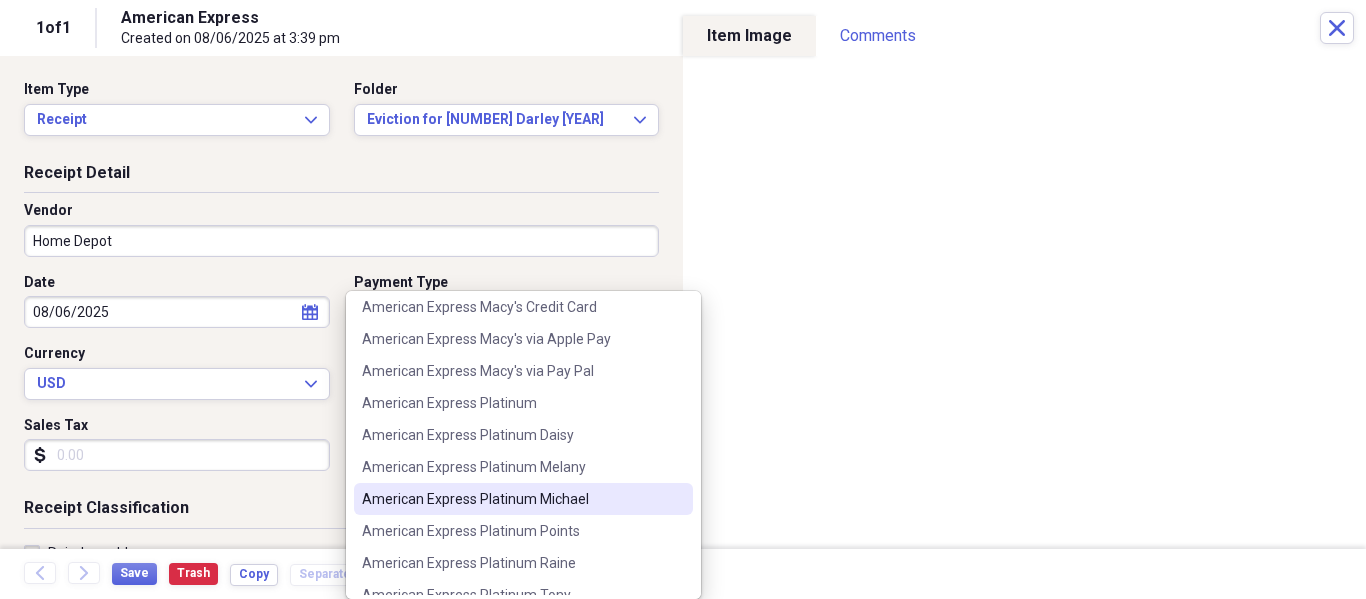 click on "American Express Platinum Michael" at bounding box center [511, 499] 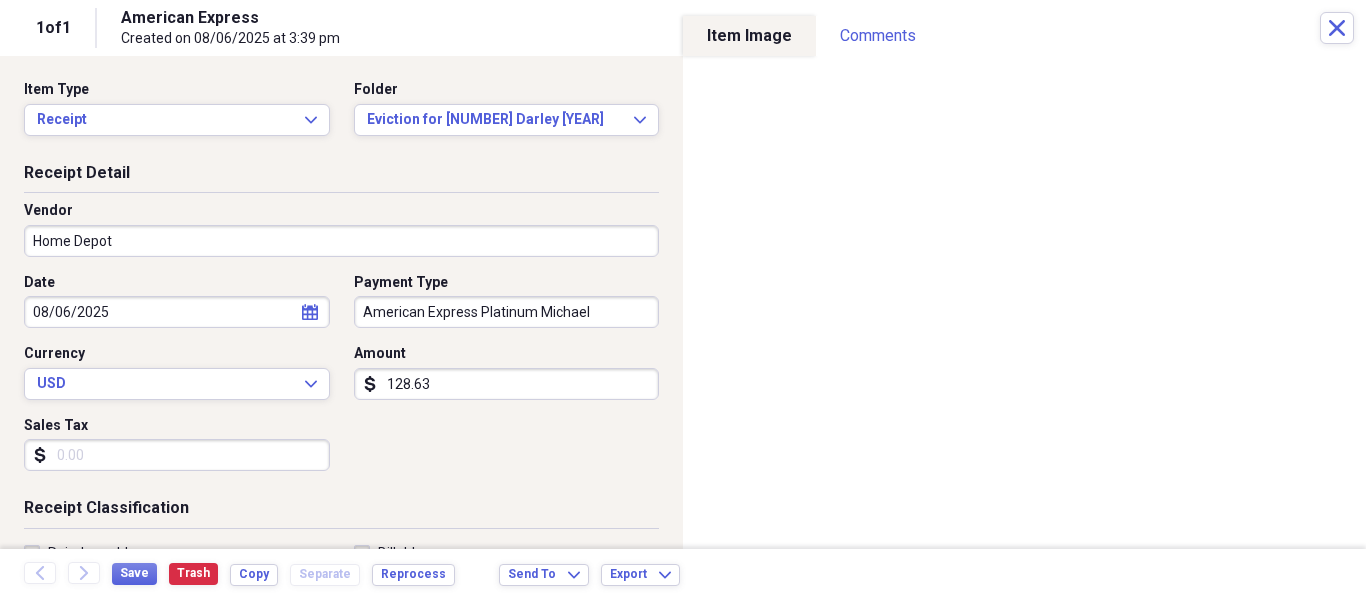 click on "Sales Tax" at bounding box center (177, 455) 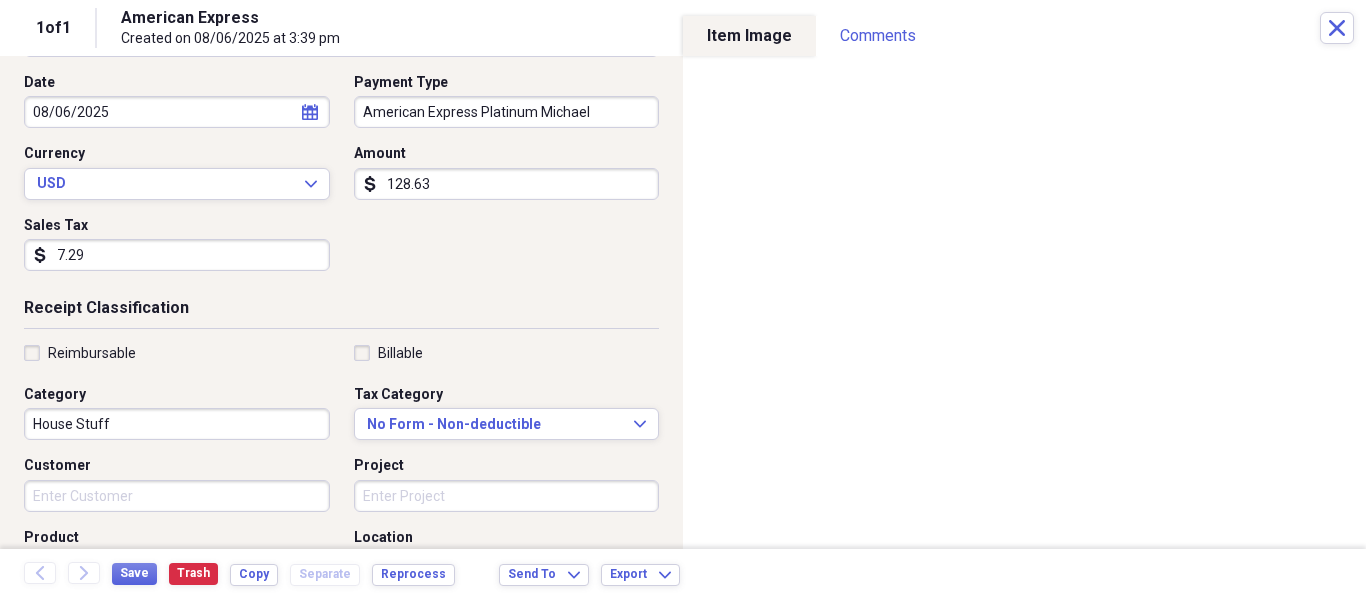 scroll, scrollTop: 300, scrollLeft: 0, axis: vertical 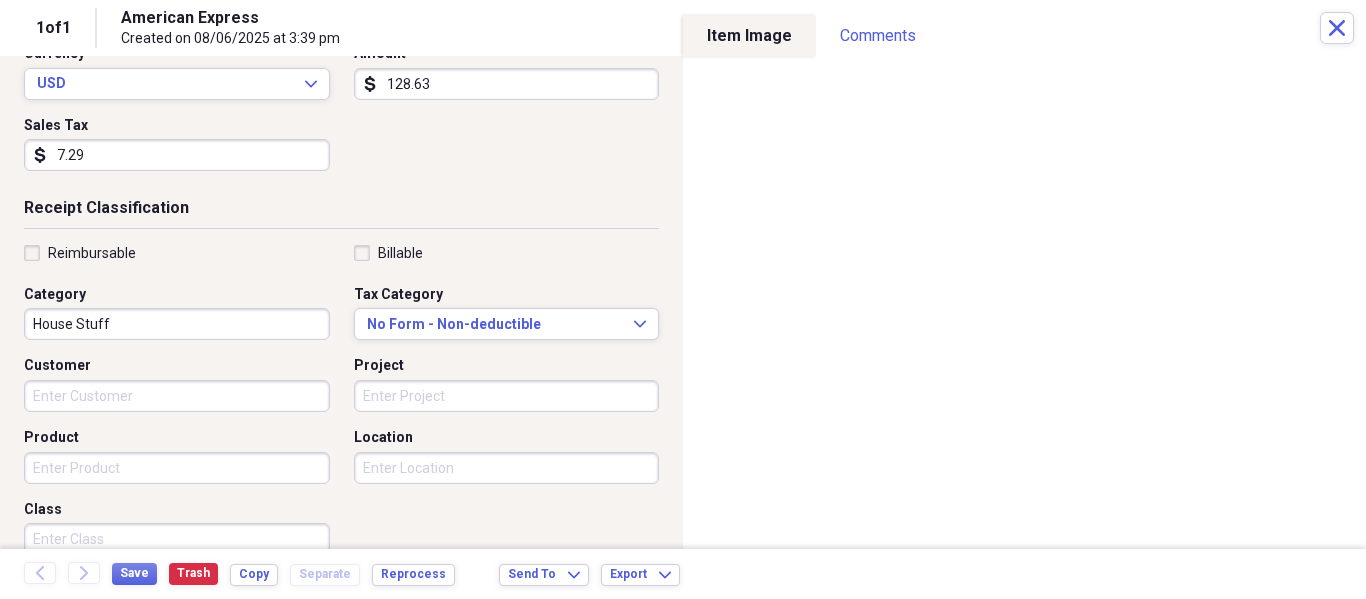 type on "7.29" 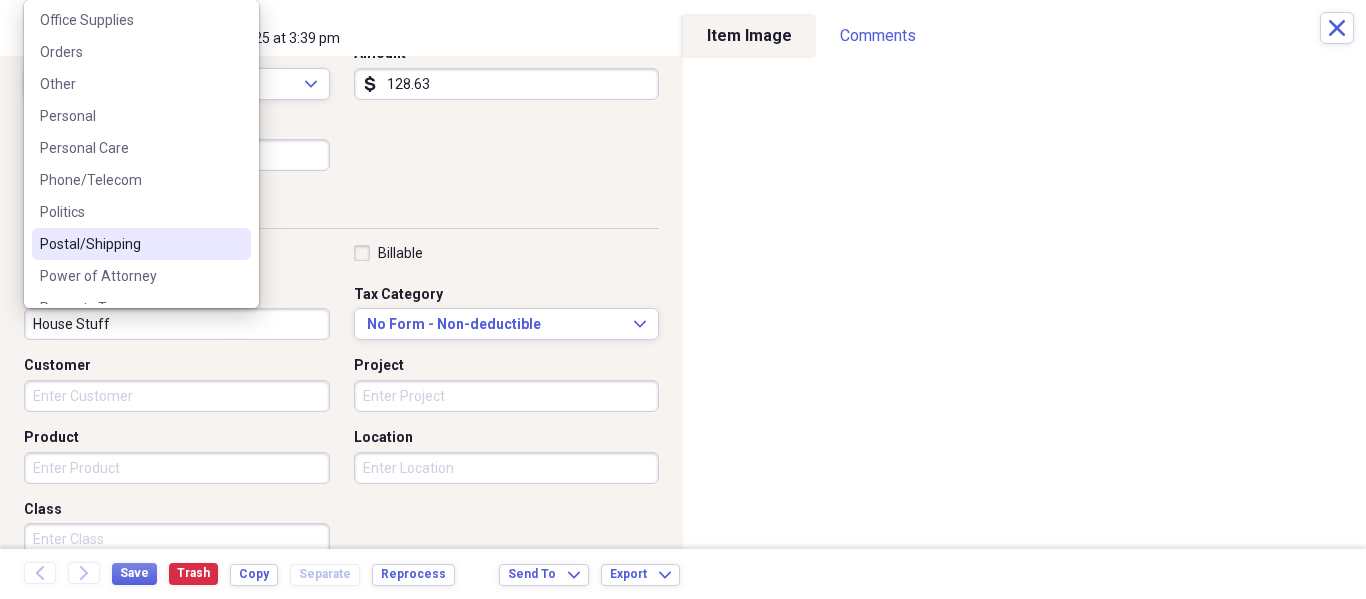 scroll, scrollTop: 2900, scrollLeft: 0, axis: vertical 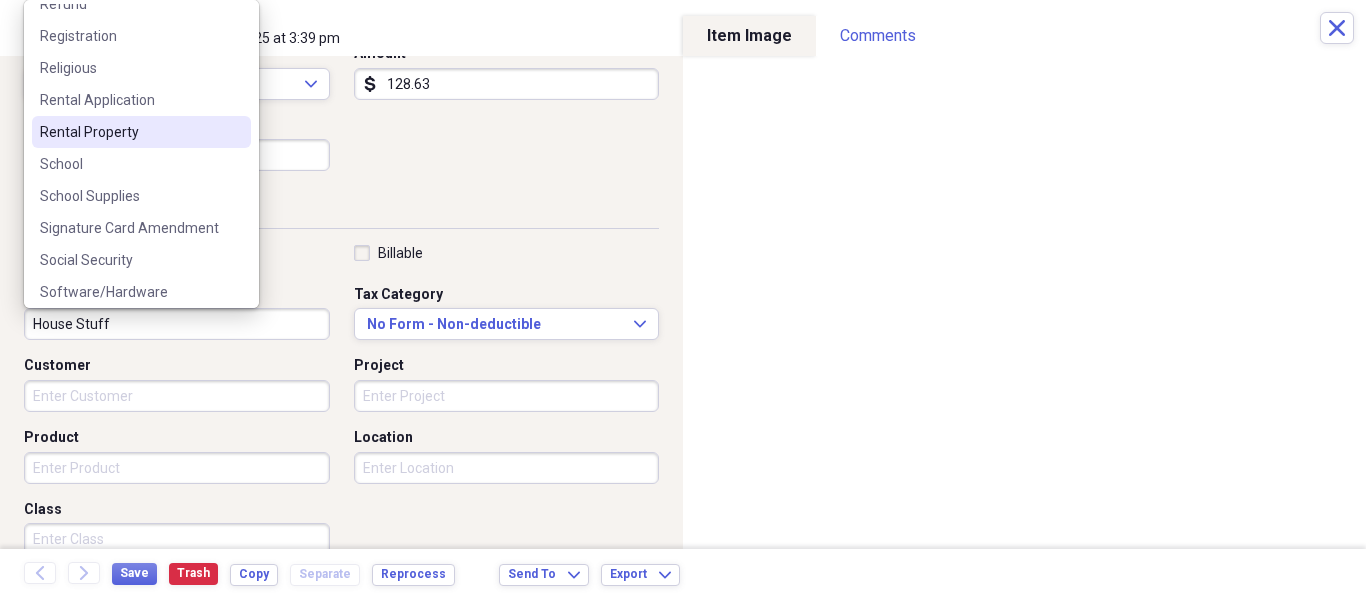 click on "Rental Property" at bounding box center (129, 132) 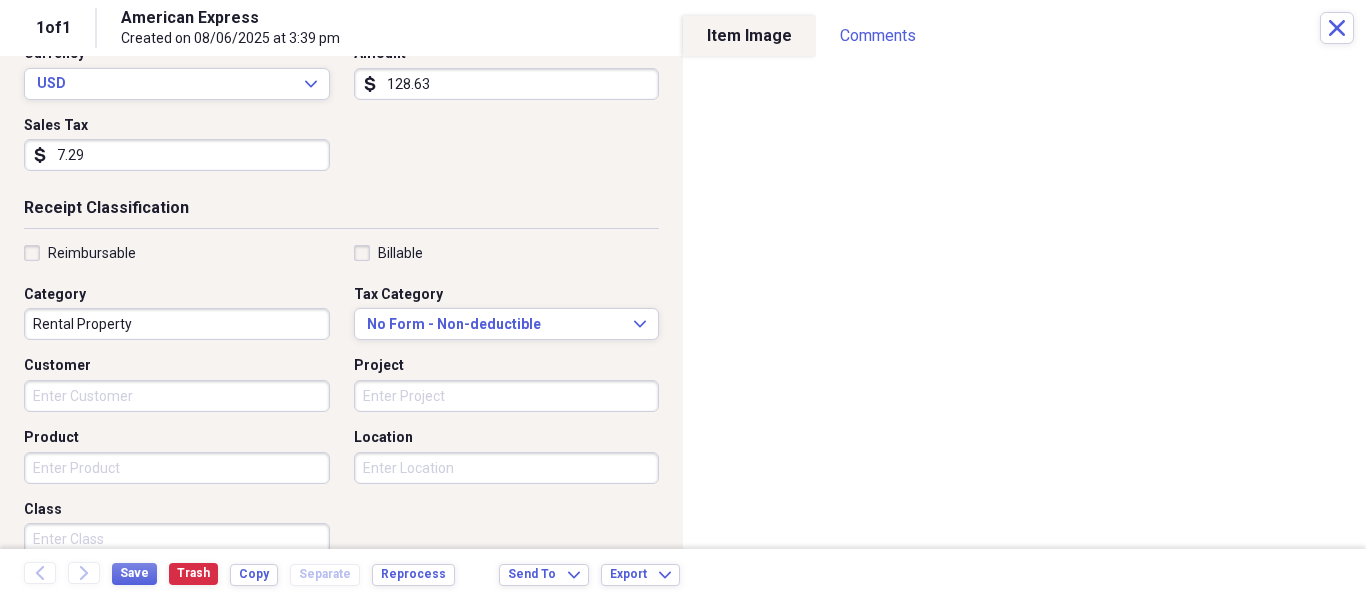 click on "Product" at bounding box center (177, 468) 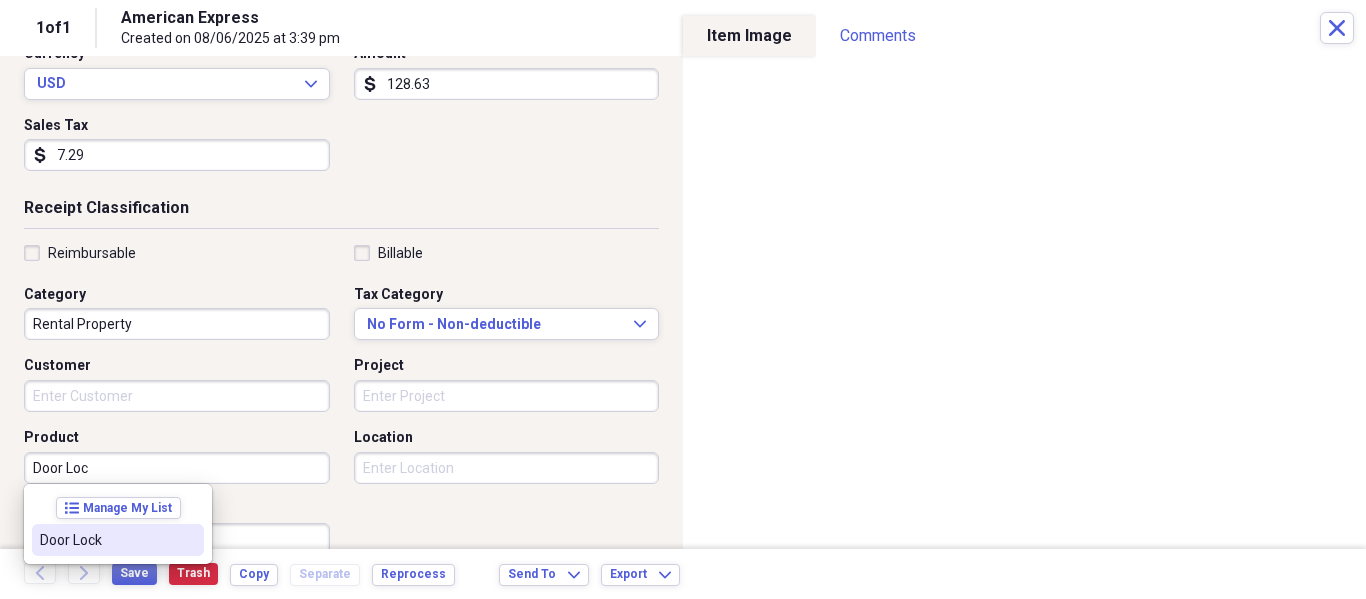 click at bounding box center [188, 540] 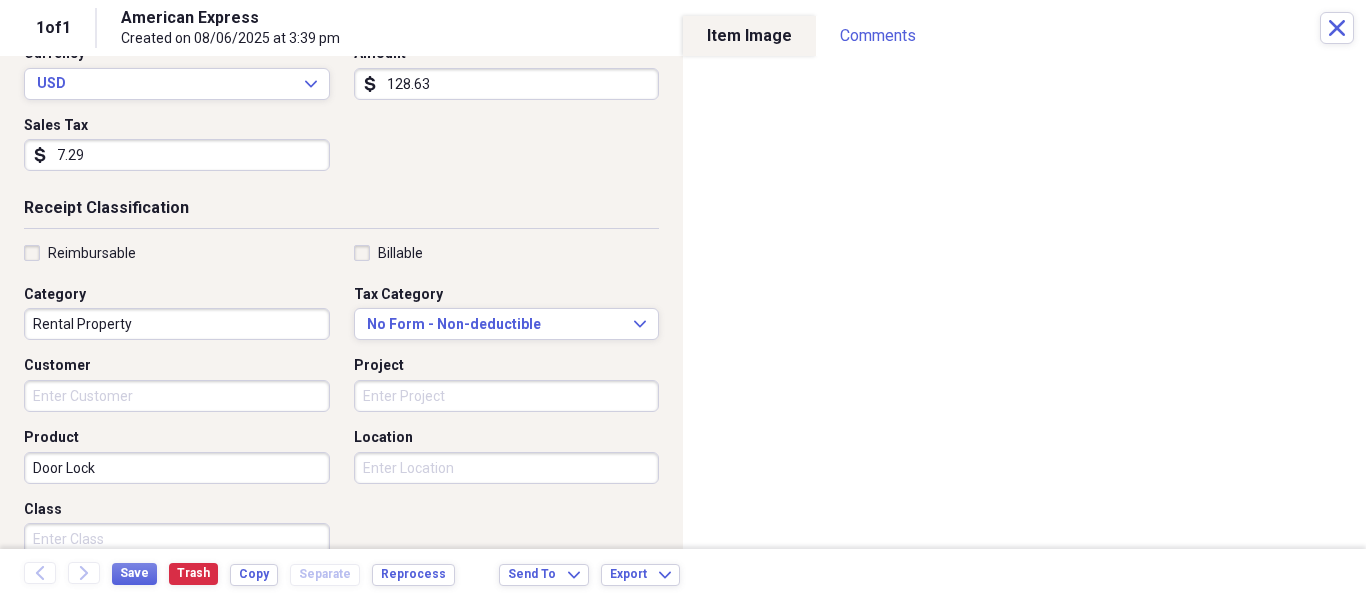 scroll, scrollTop: 528, scrollLeft: 0, axis: vertical 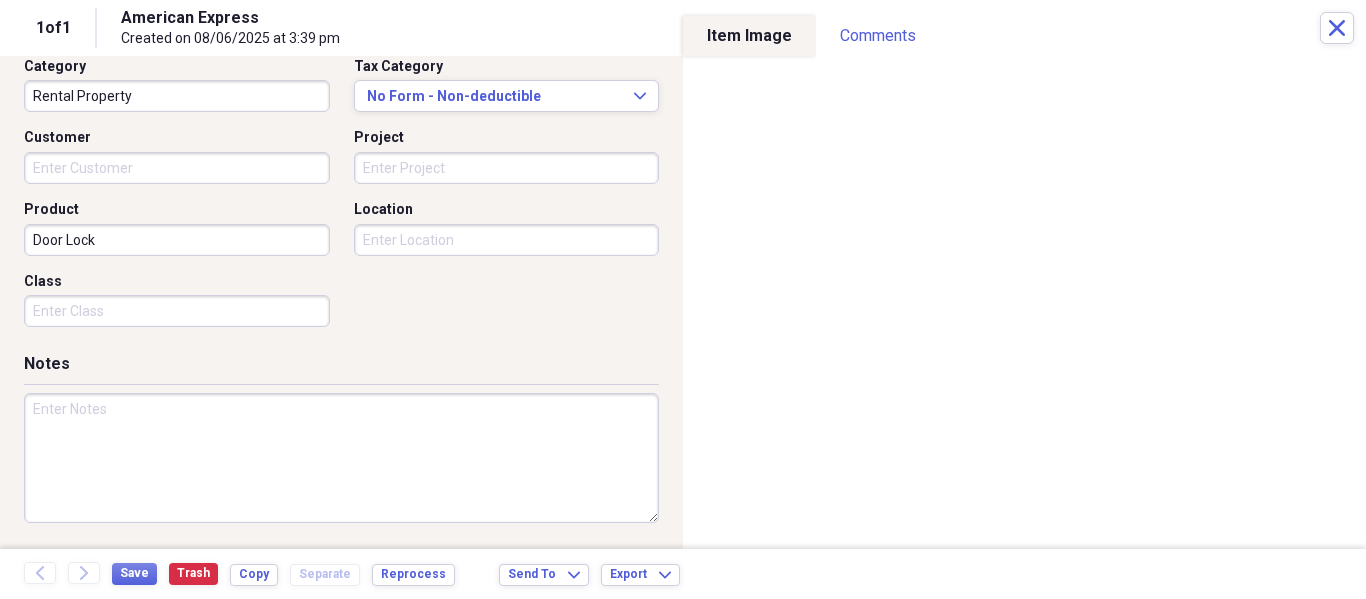 click at bounding box center (341, 458) 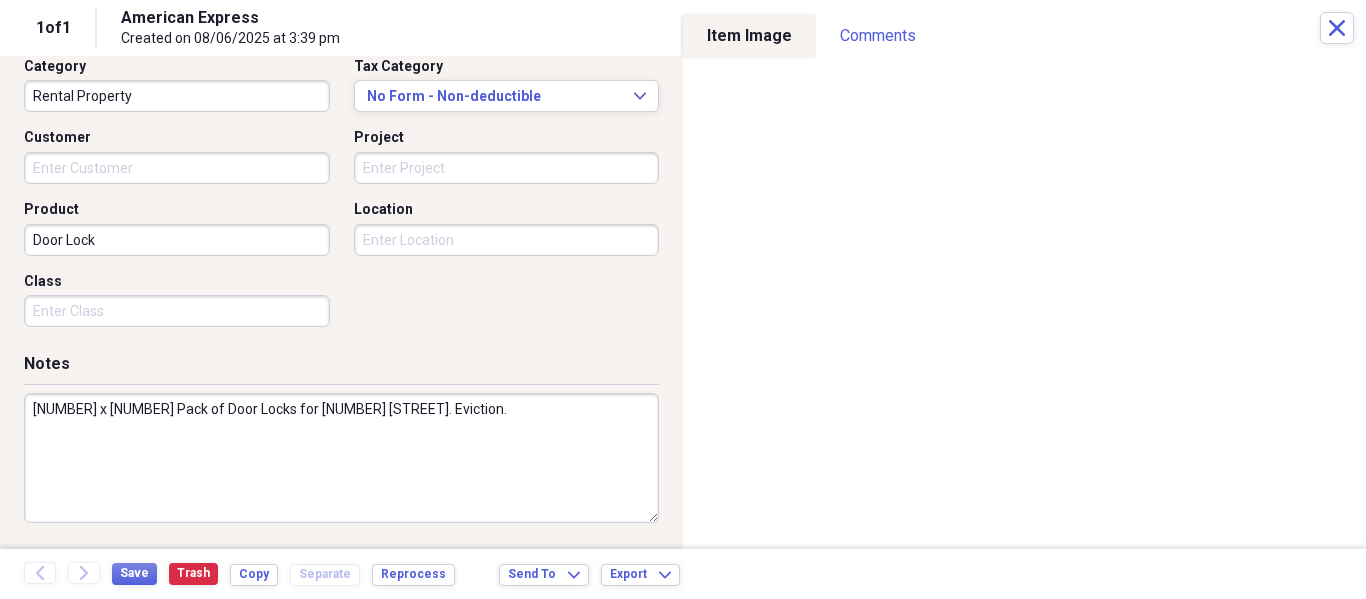 scroll, scrollTop: 0, scrollLeft: 0, axis: both 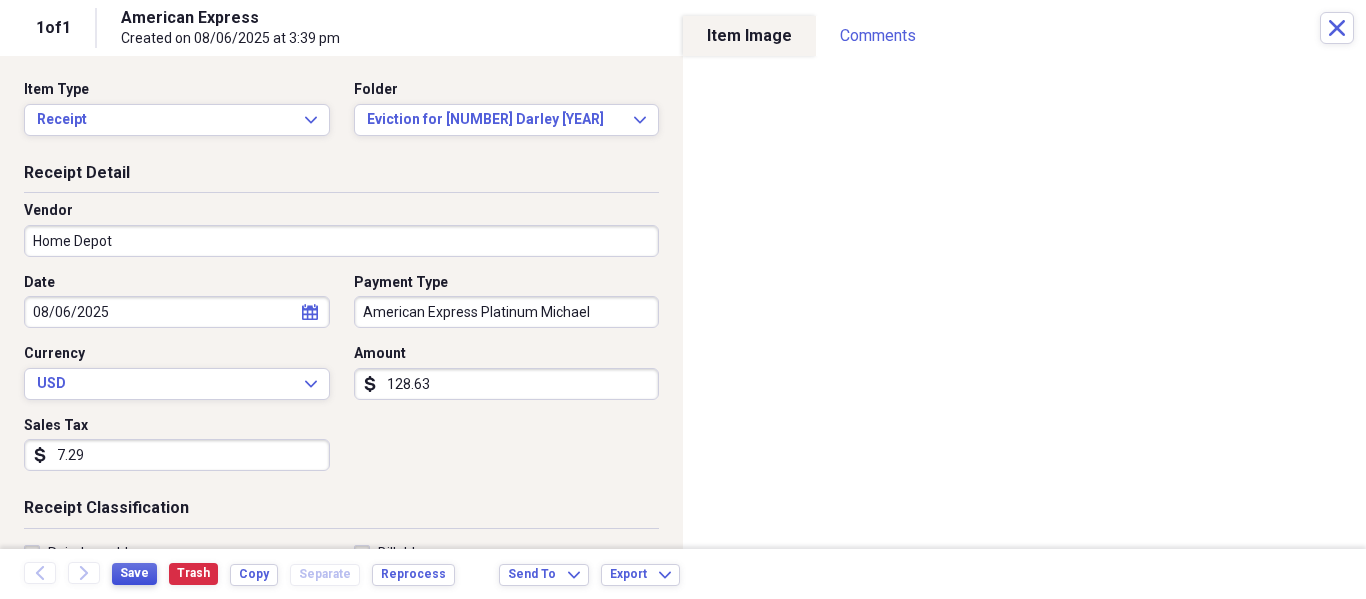 type on "[NUMBER] x [NUMBER] Pack of Door Locks for [NUMBER] [STREET]. Eviction." 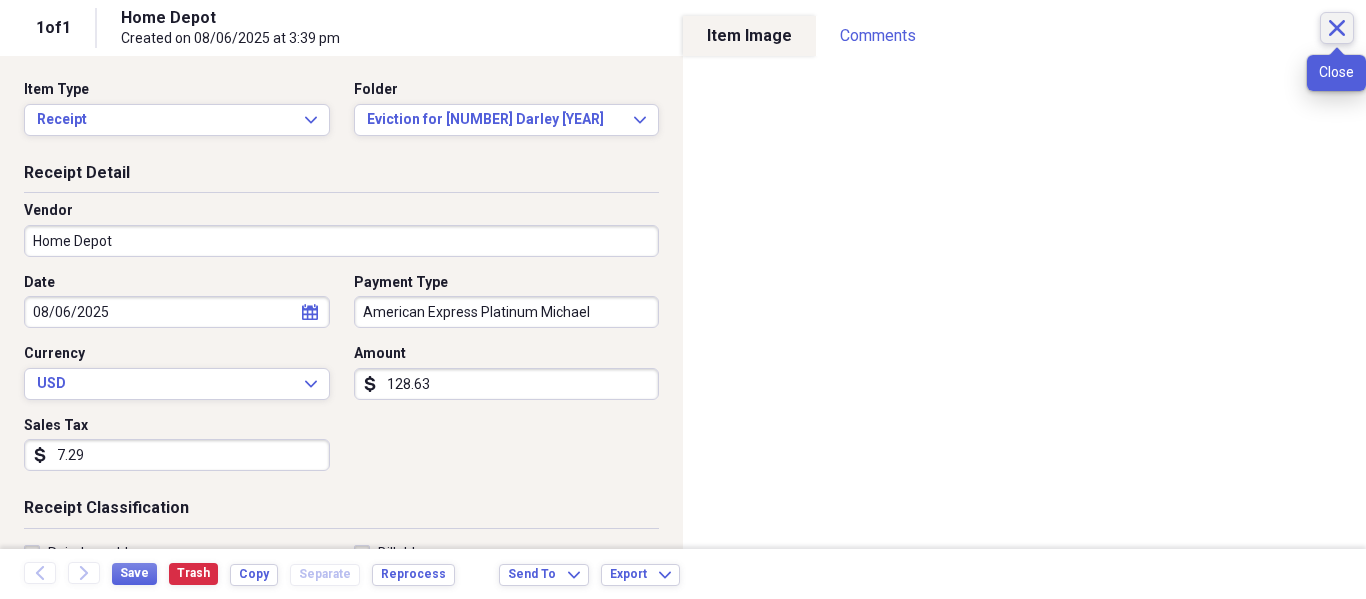 click on "Close" at bounding box center [1337, 28] 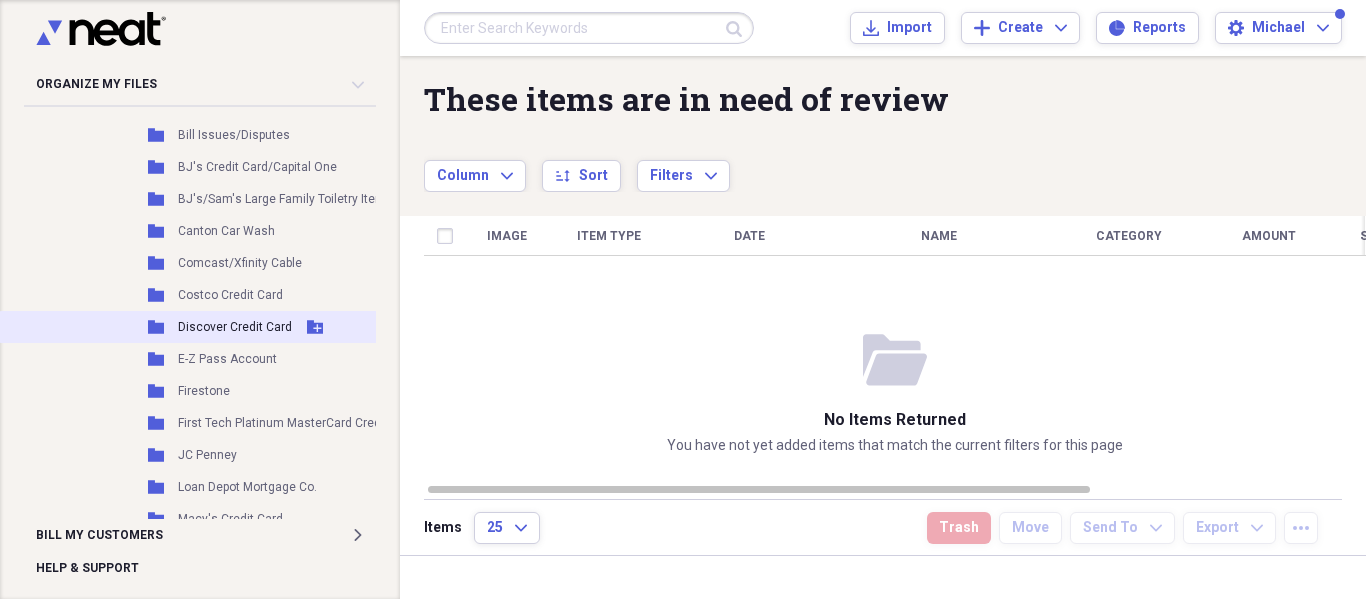 scroll, scrollTop: 300, scrollLeft: 0, axis: vertical 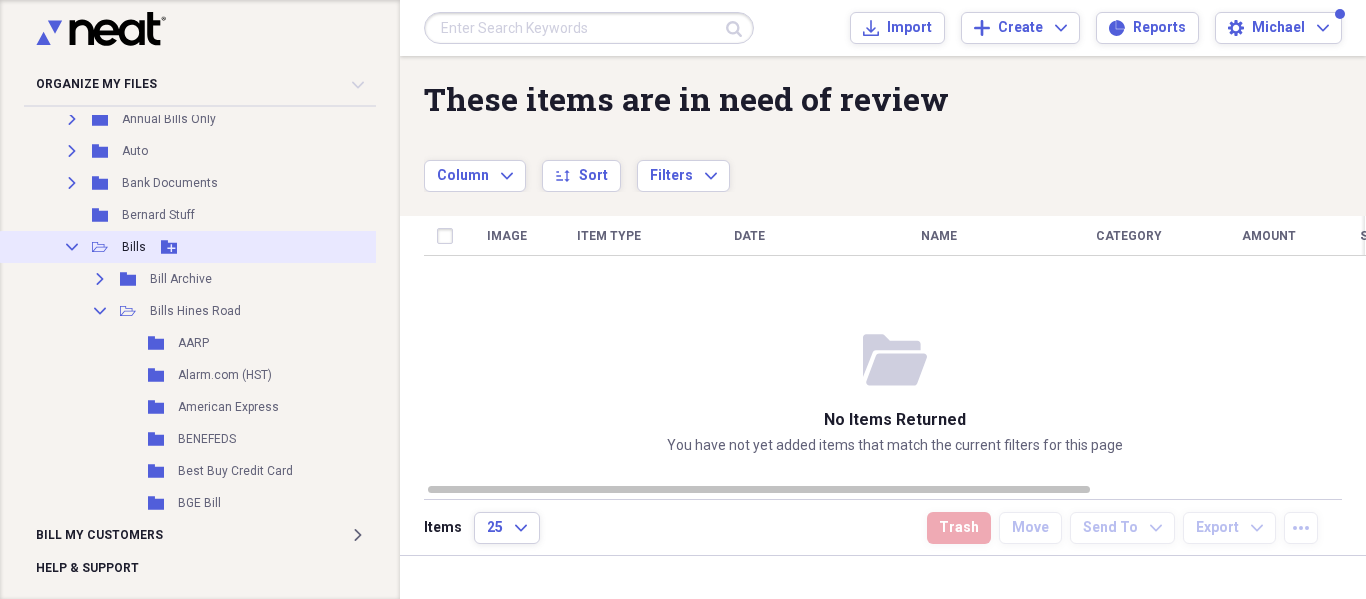 click 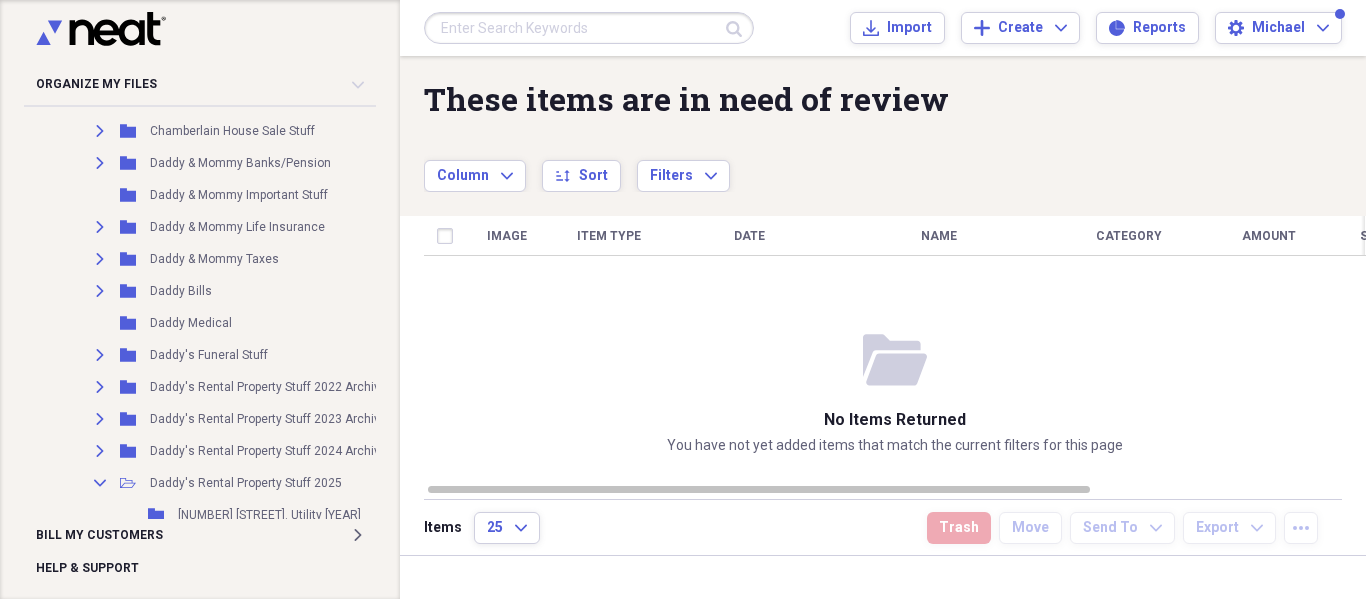 scroll, scrollTop: 1000, scrollLeft: 0, axis: vertical 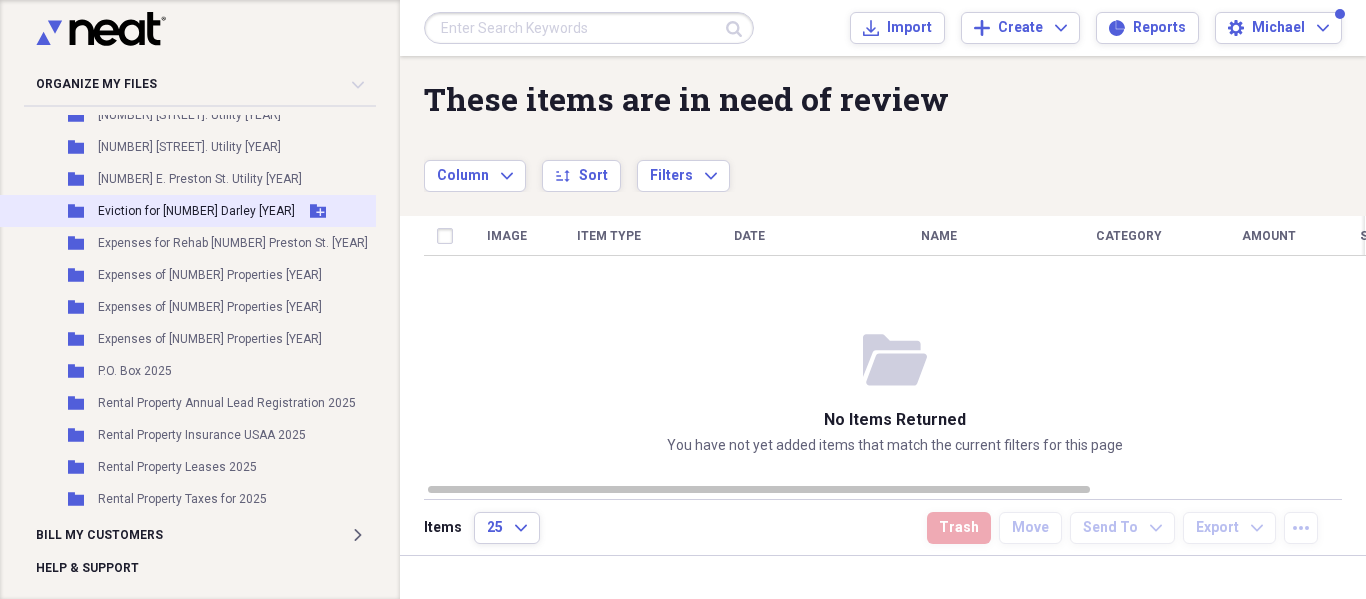 click on "Eviction for [NUMBER] Darley [YEAR]" at bounding box center [196, 211] 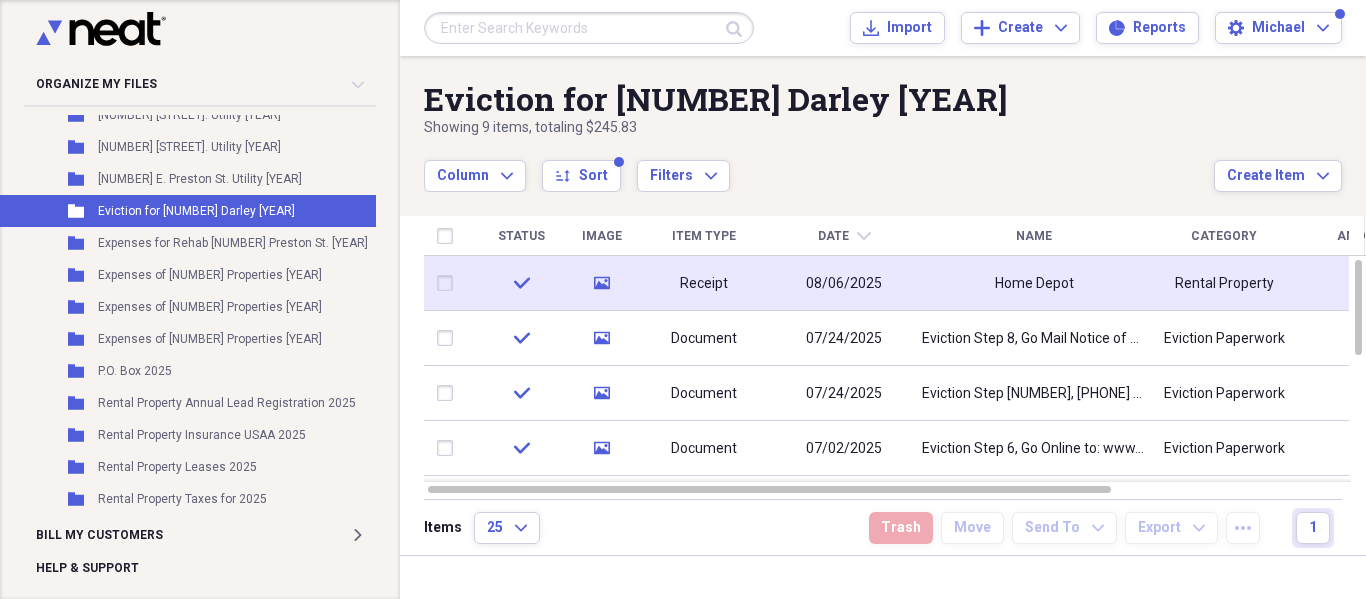 click on "08/06/2025" at bounding box center [844, 284] 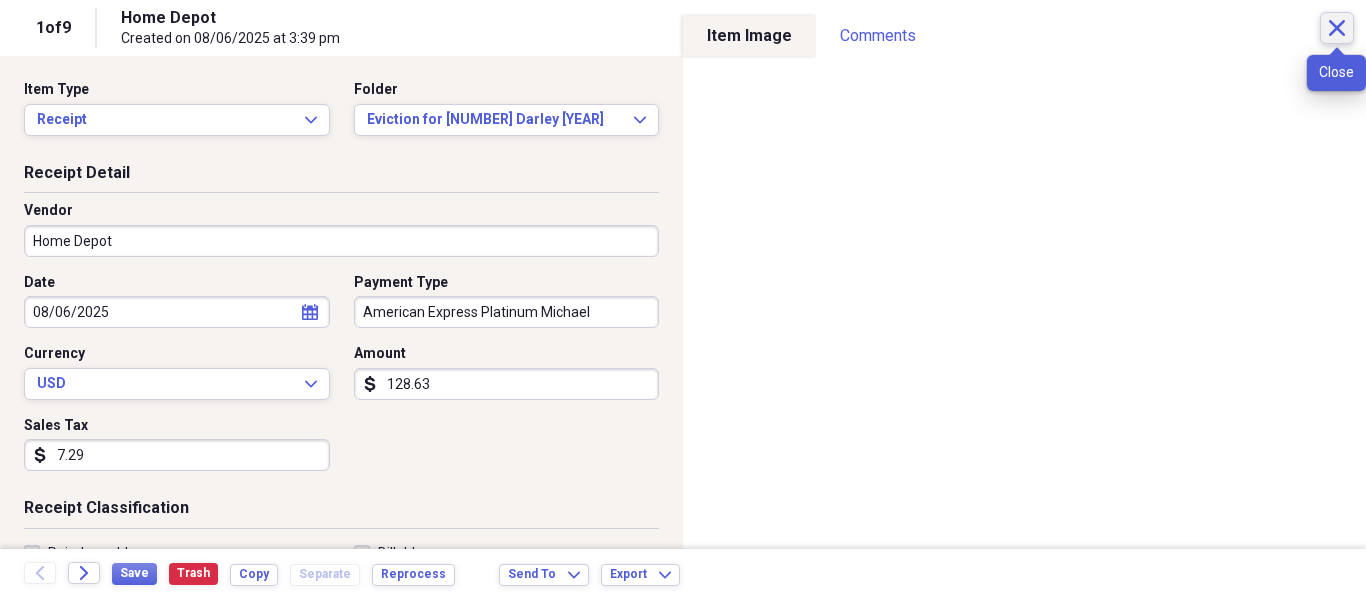 click on "Close" at bounding box center (1337, 28) 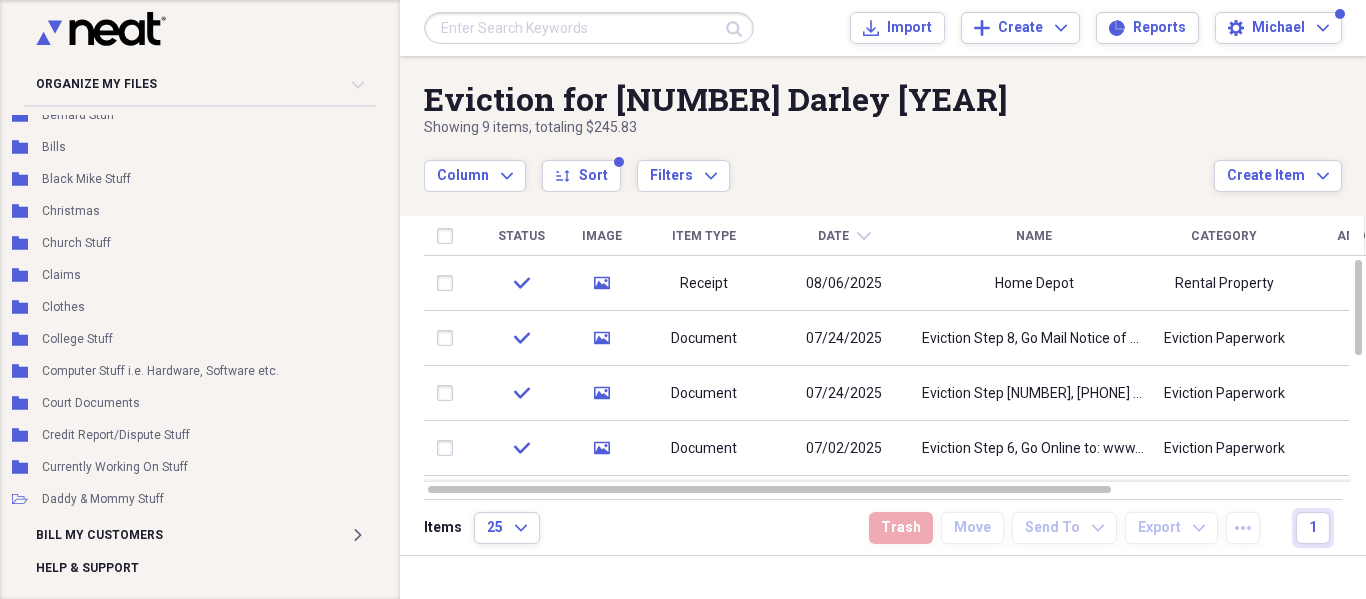scroll, scrollTop: 0, scrollLeft: 80, axis: horizontal 